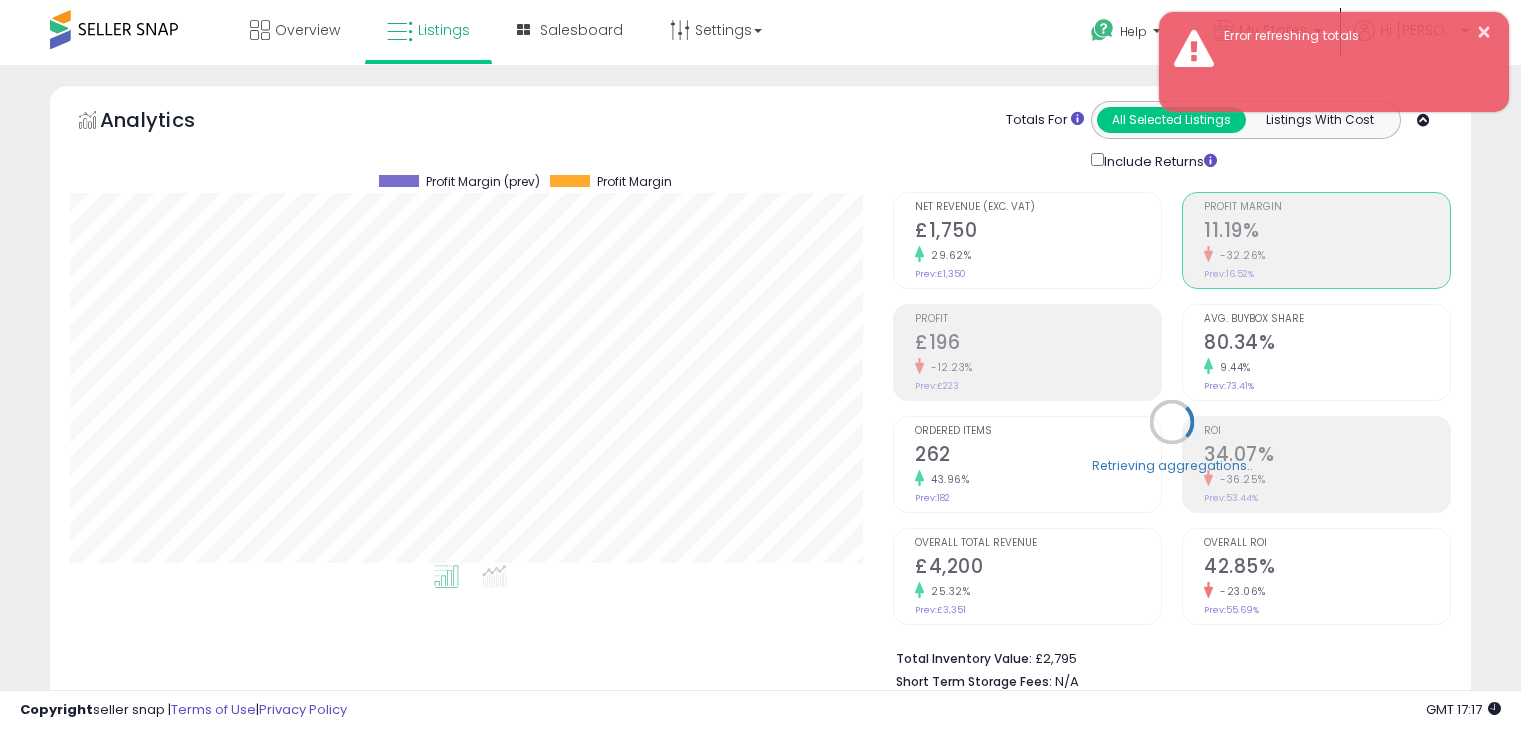 scroll, scrollTop: 822, scrollLeft: 0, axis: vertical 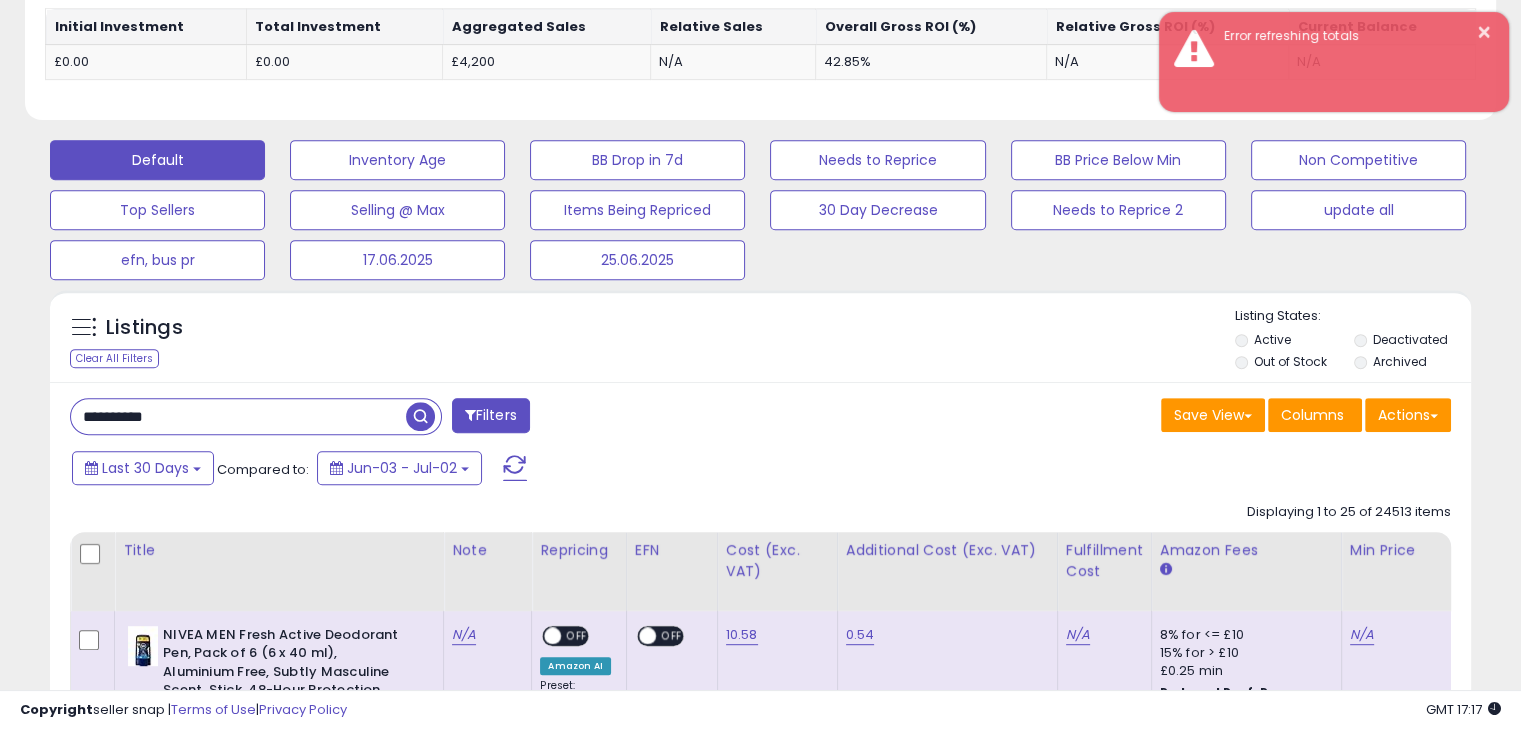 type on "**********" 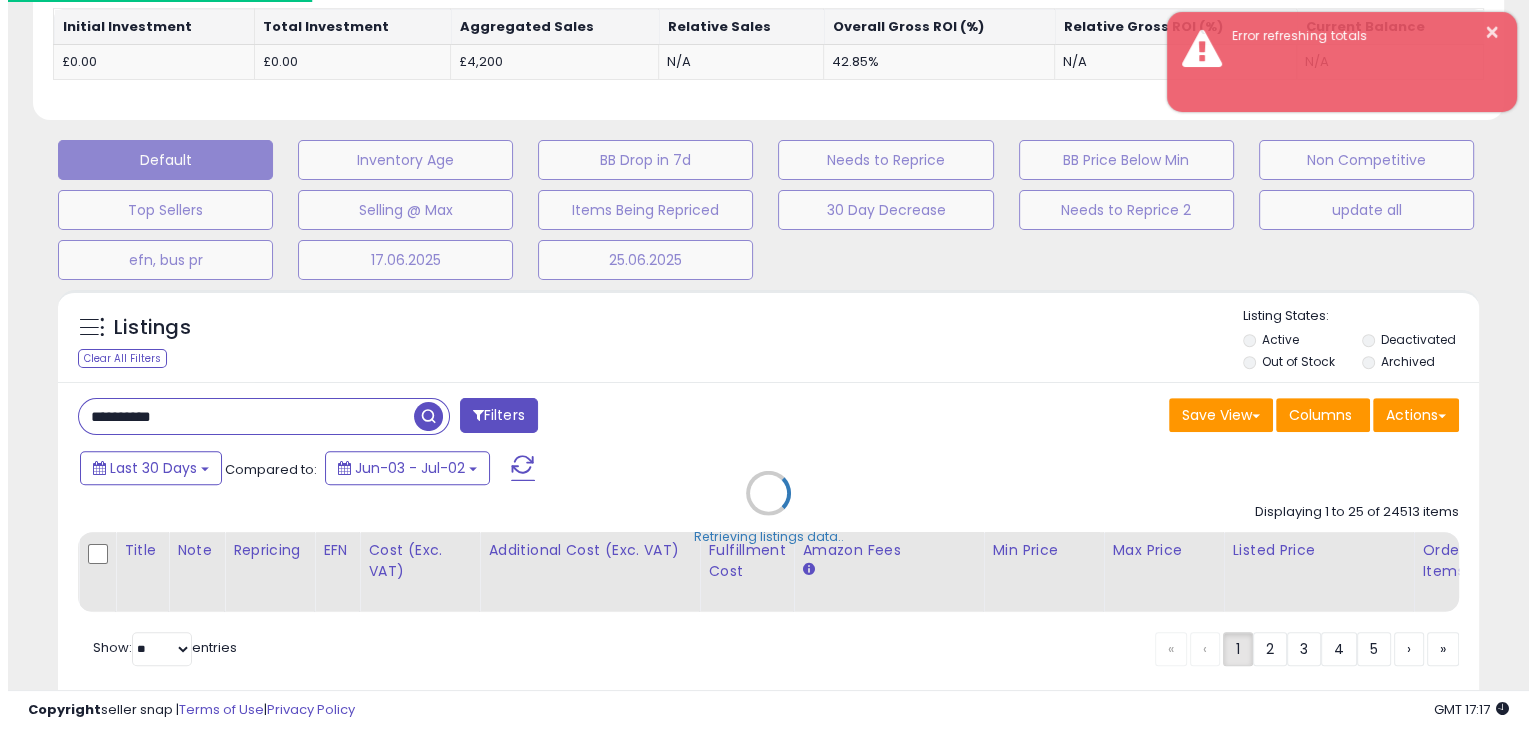 scroll, scrollTop: 999589, scrollLeft: 999168, axis: both 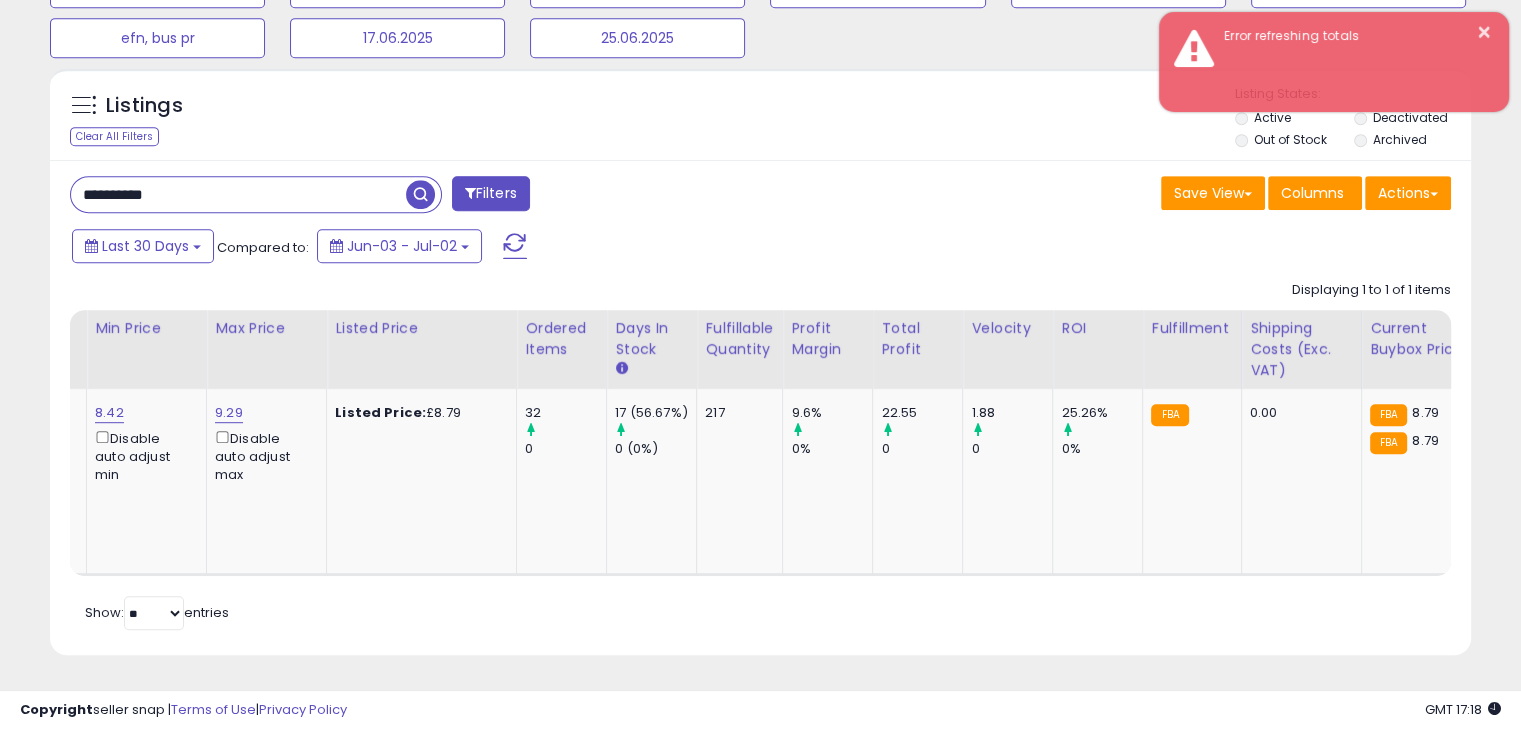 drag, startPoint x: 765, startPoint y: 536, endPoint x: 540, endPoint y: 613, distance: 237.81085 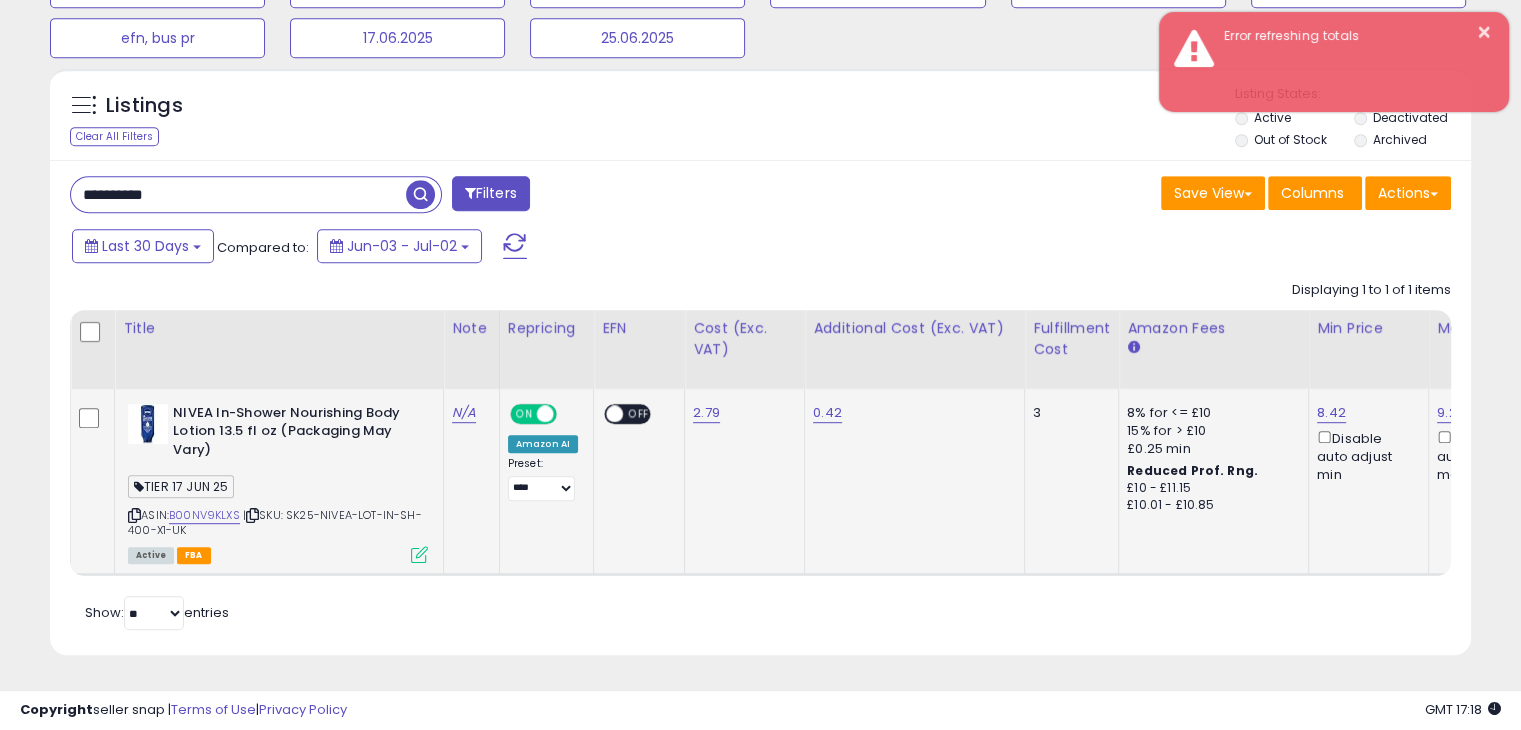 click on "NIVEA In-Shower Nourishing Body Lotion 13.5 fl oz (Packaging May Vary)  TIER 17 JUN 25  ASIN:  B00NV9KLXS    |   SKU: SK25-NIVEA-LOT-IN-SH-400-X1-UK Active FBA" 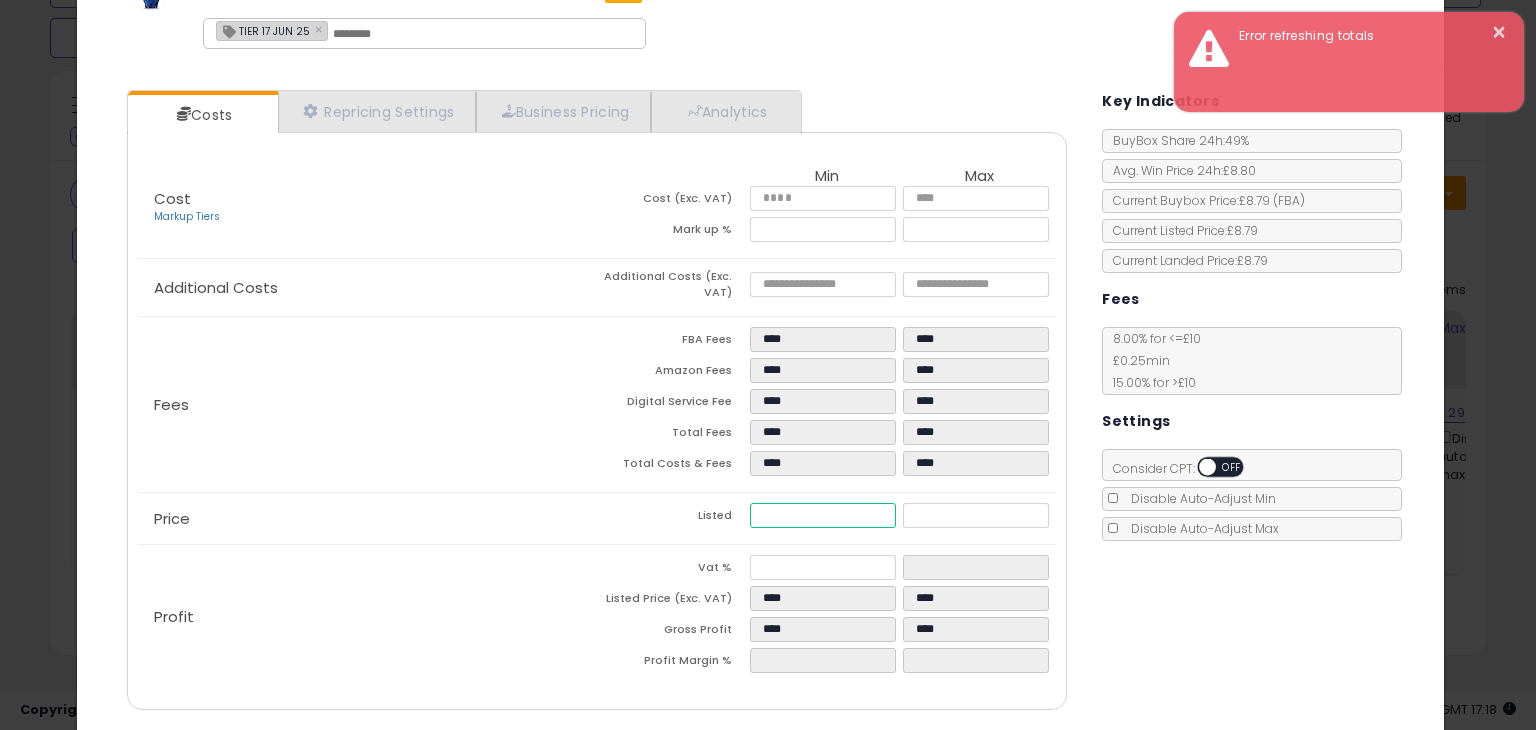 click on "****" at bounding box center (822, 515) 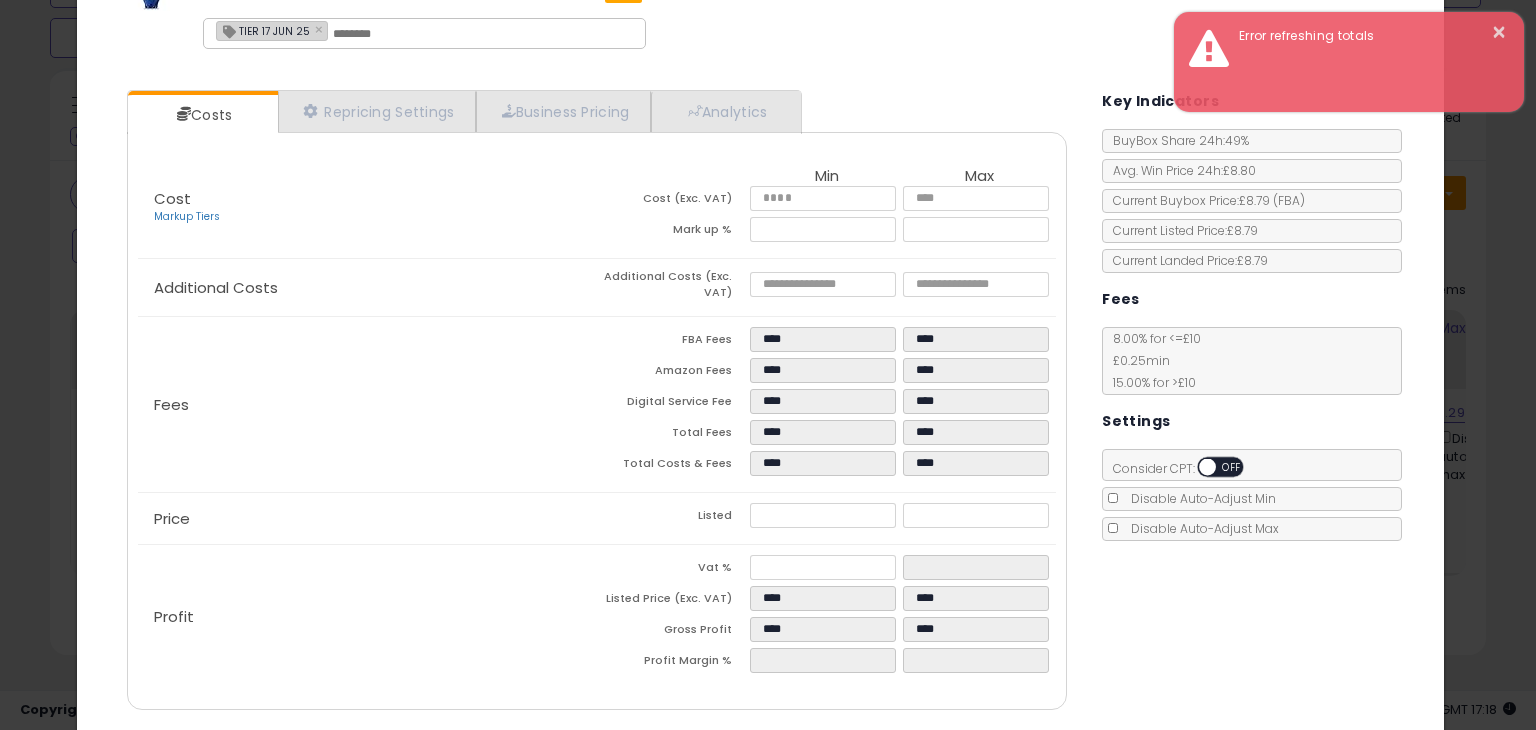 click on "Costs
Repricing Settings
Business Pricing
Analytics
Cost" at bounding box center [760, 402] 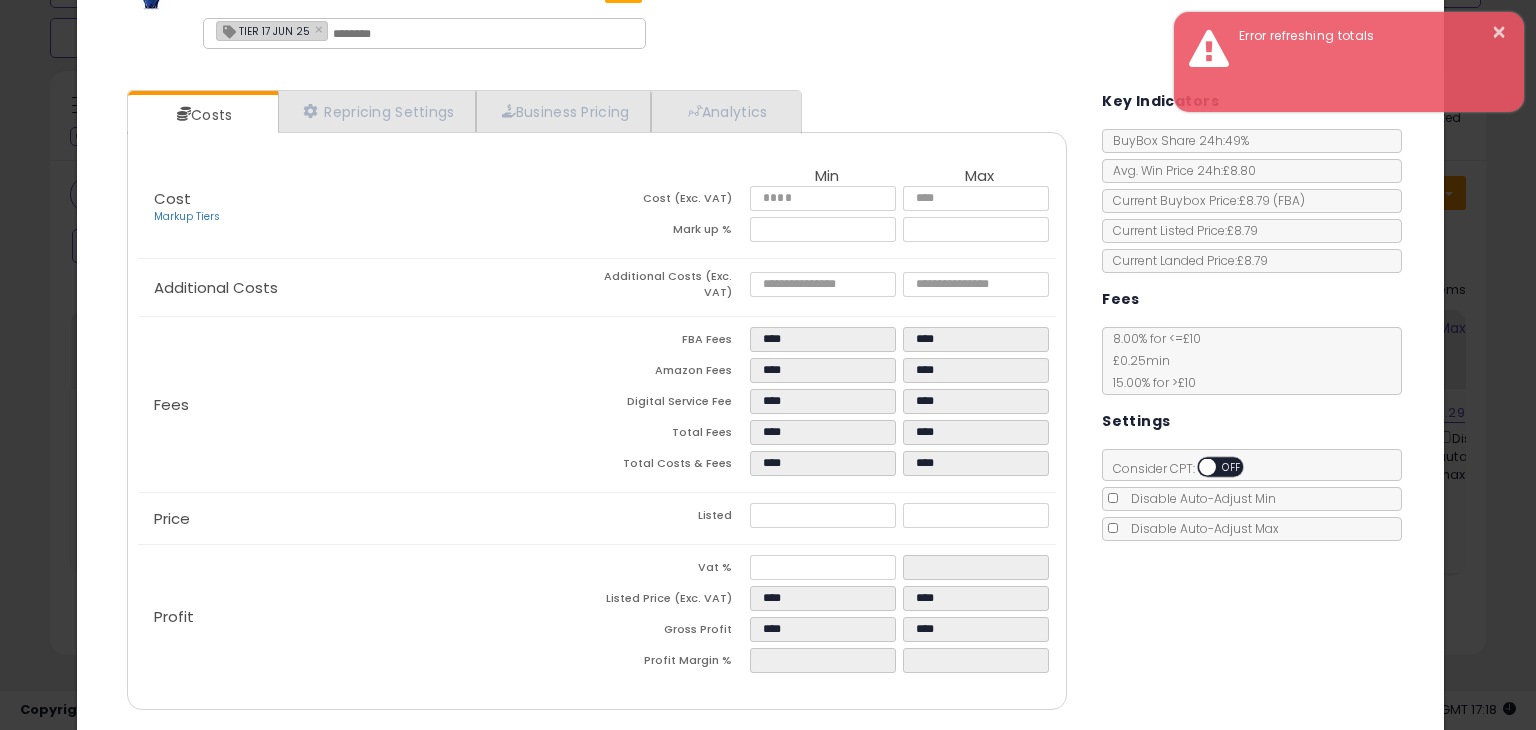 click on "TIER [DAY] [MONTH] [YEAR]" at bounding box center [760, 3] 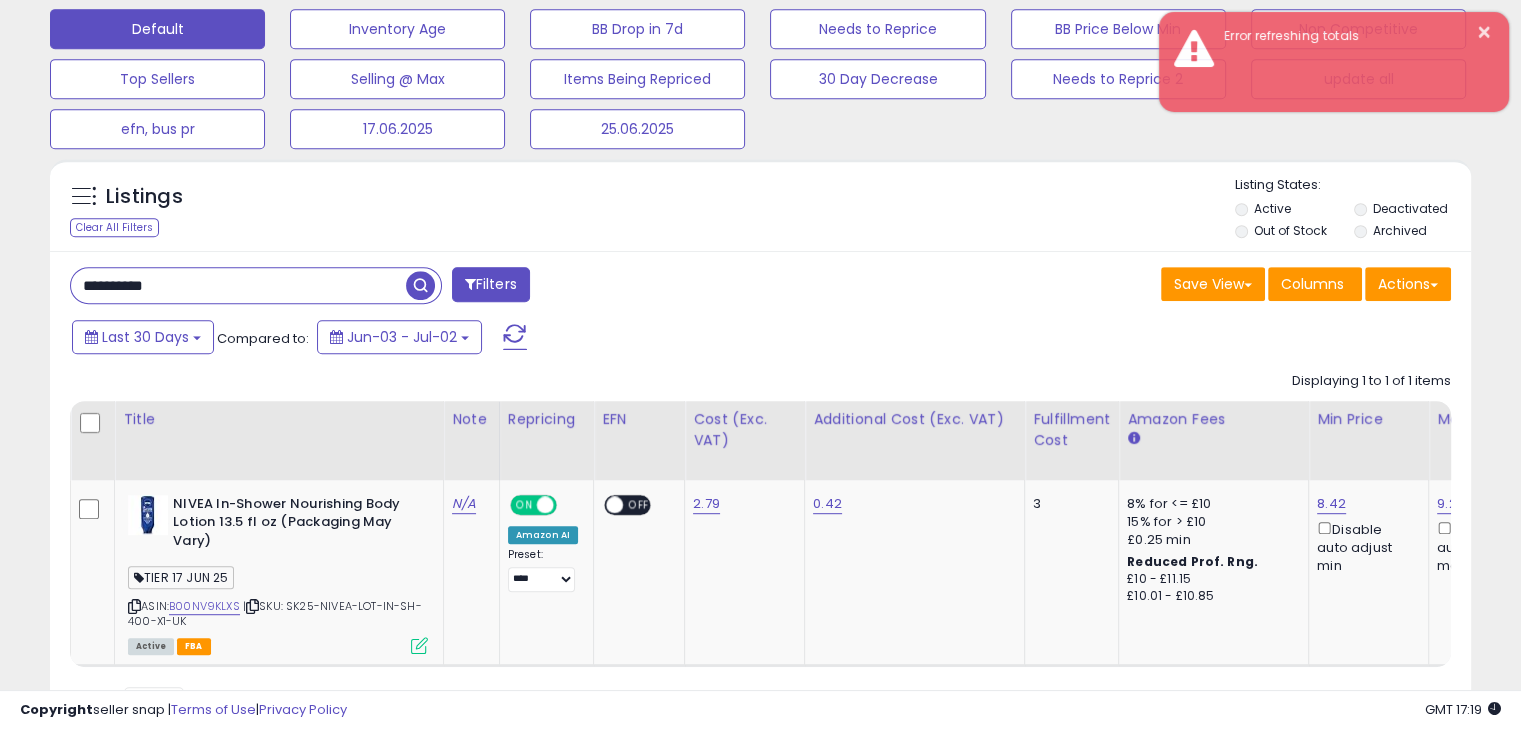 scroll, scrollTop: 956, scrollLeft: 0, axis: vertical 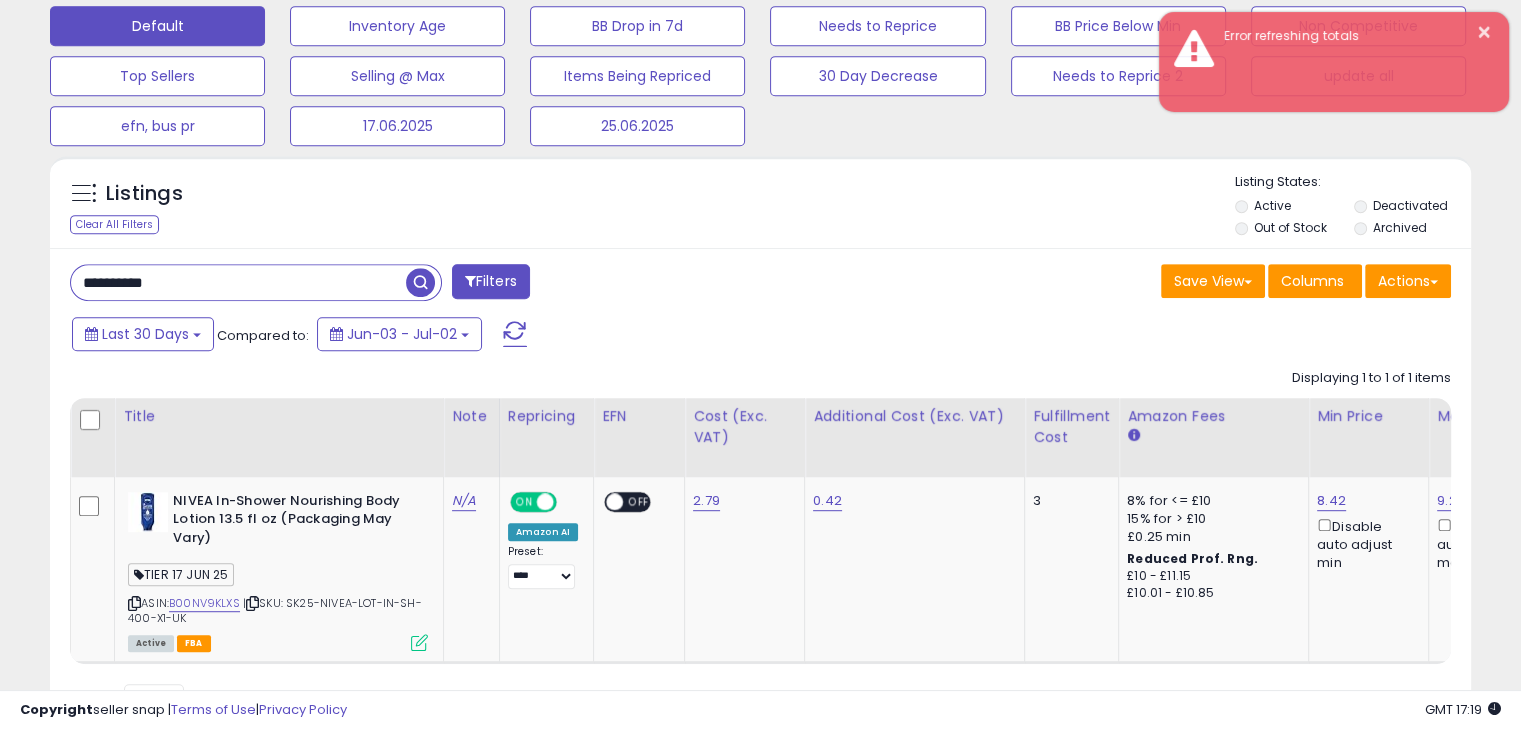 click on "**********" at bounding box center (238, 282) 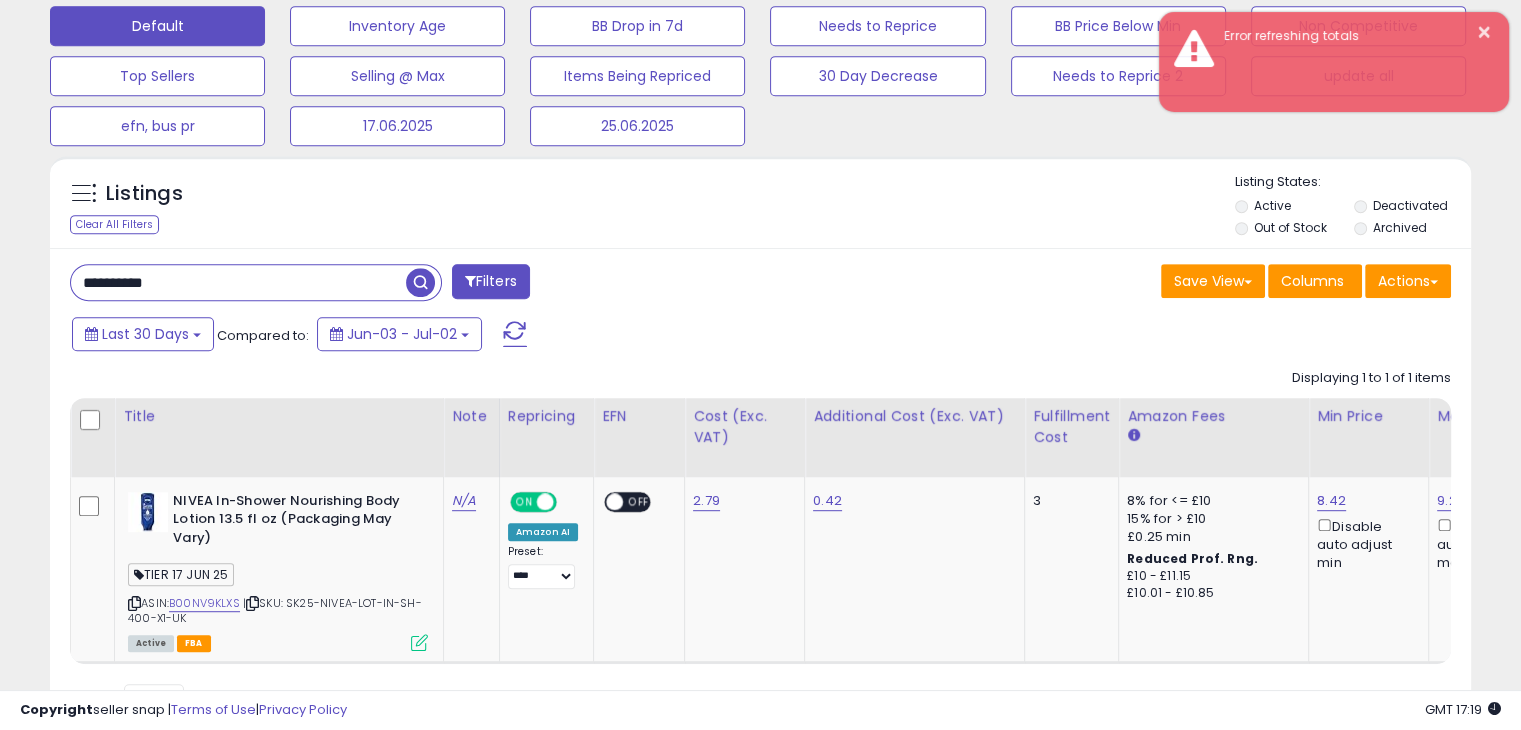 paste 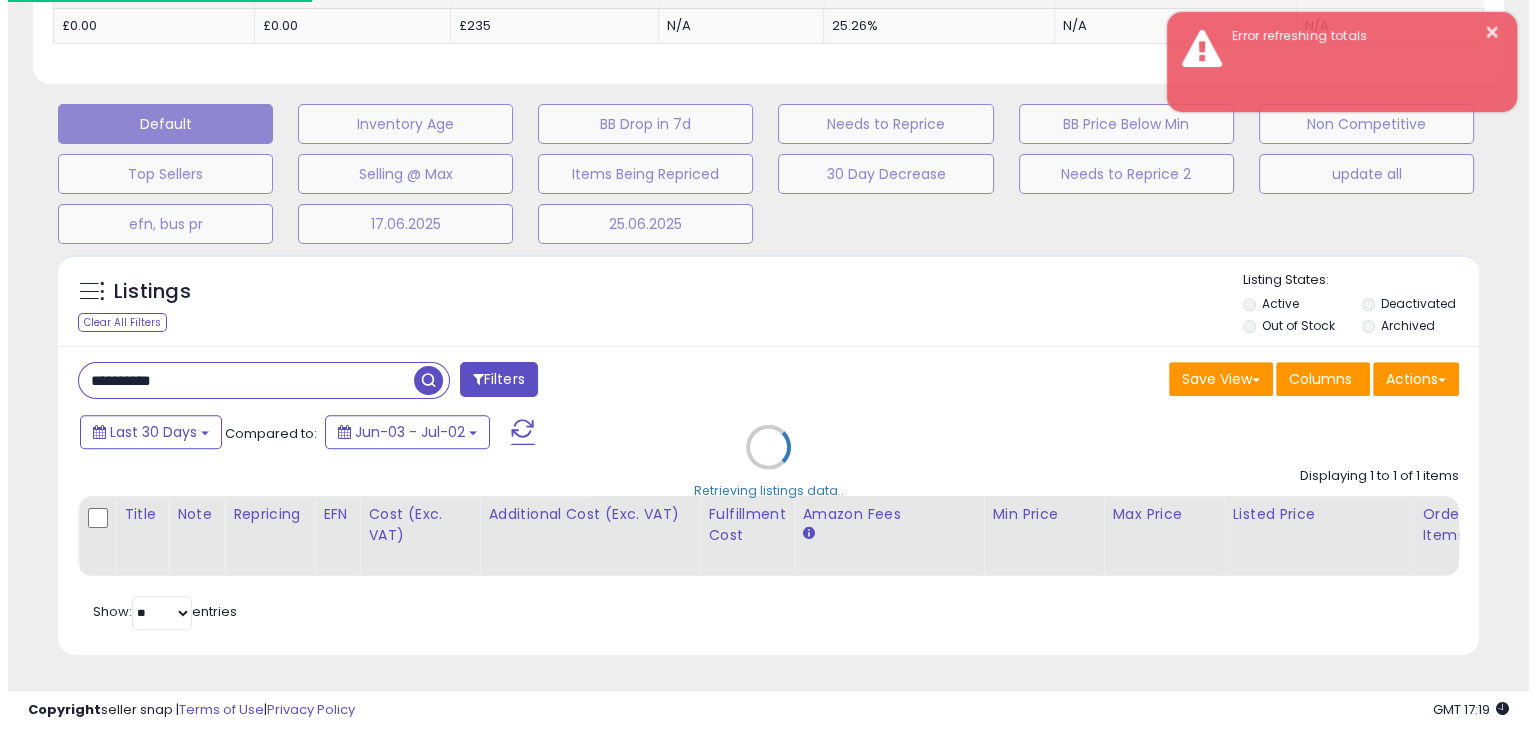 scroll, scrollTop: 871, scrollLeft: 0, axis: vertical 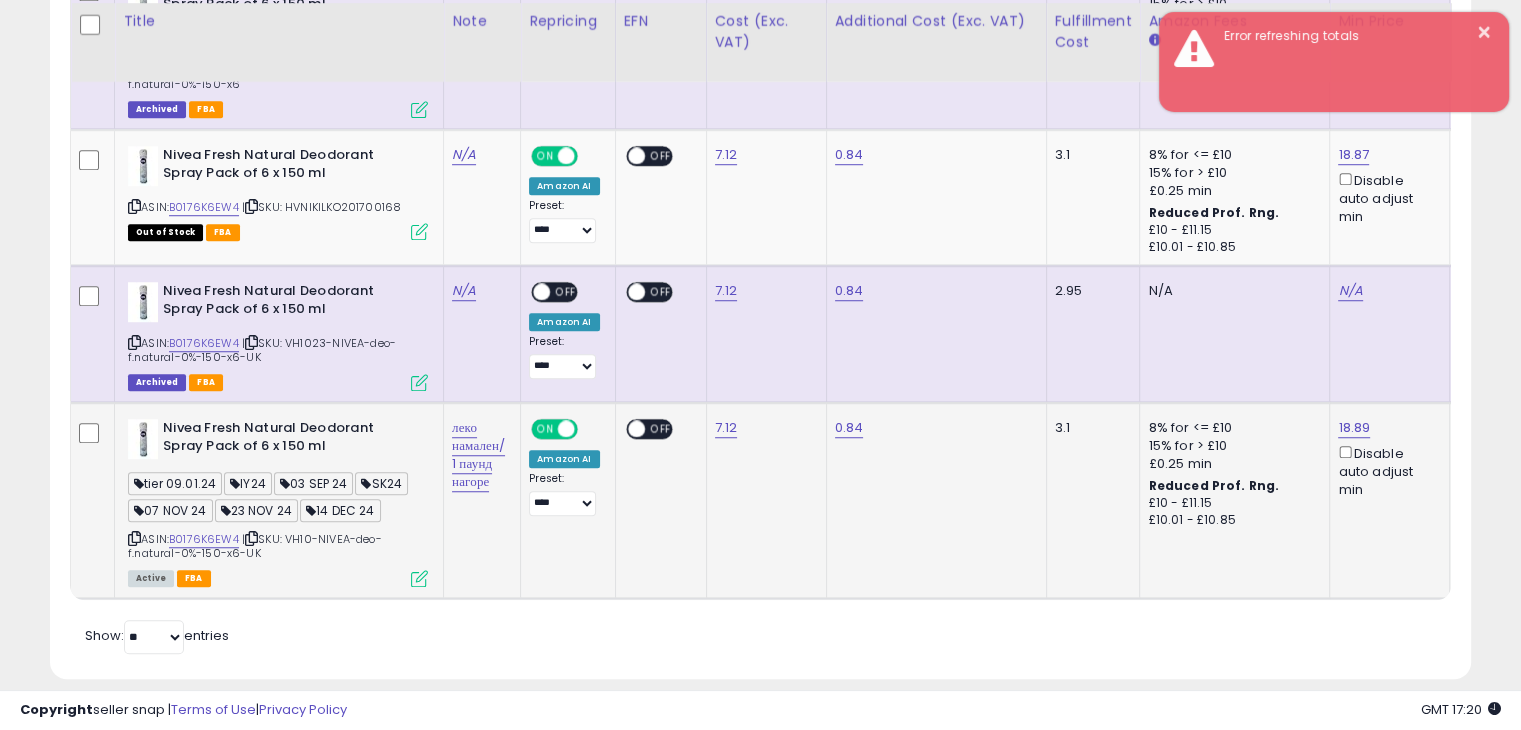 click on "Nivea Fresh Natural Deodorant Spray Pack of 6 x 150 ml  tier 09.01.24  IY24  03 SEP 24  SK24  07 NOV 24  23 NOV 24  14 DEC 24  ASIN:  B0176K6EW4    |   SKU: VH10-NIVEA-deo-f.natural-0%-150-x6-UK Active FBA" 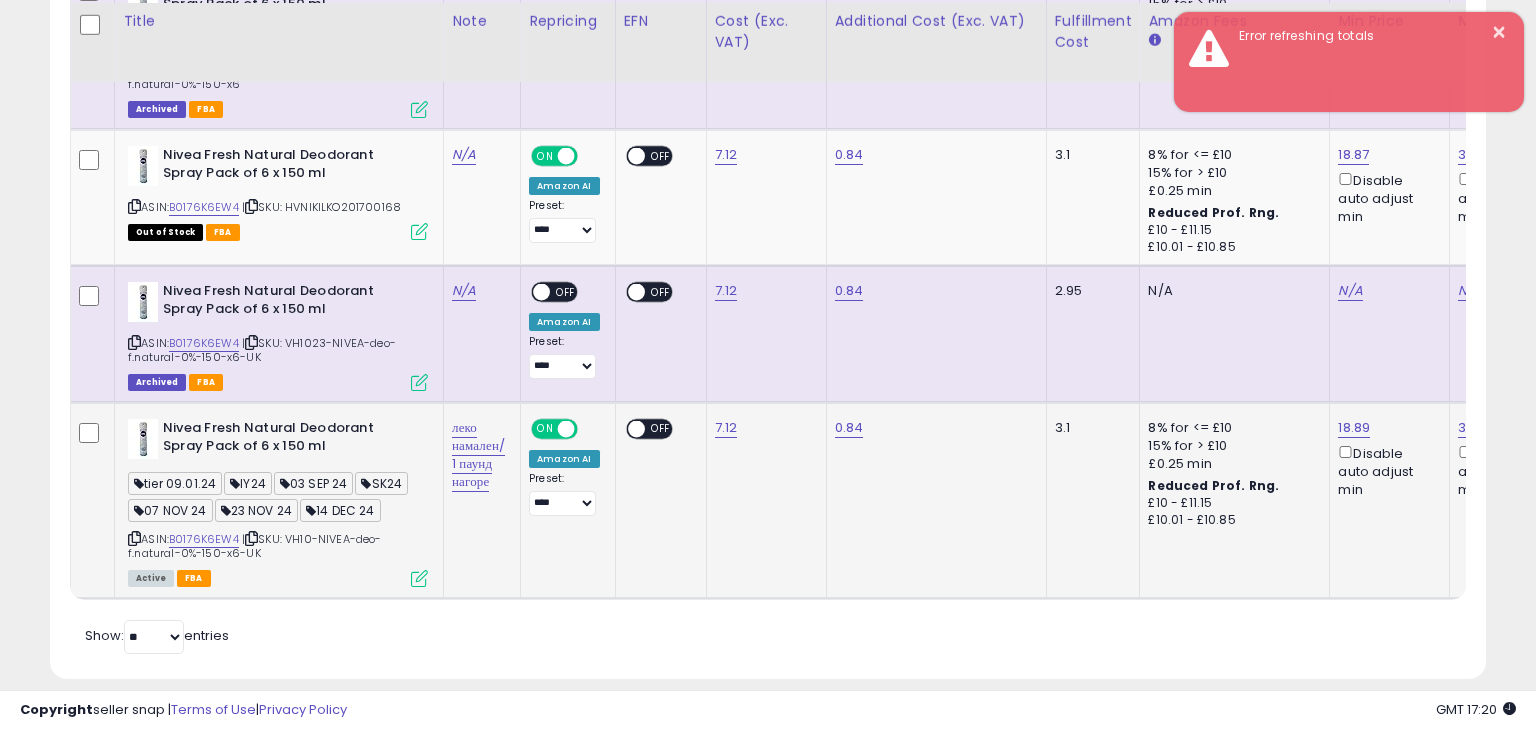 scroll, scrollTop: 999589, scrollLeft: 999168, axis: both 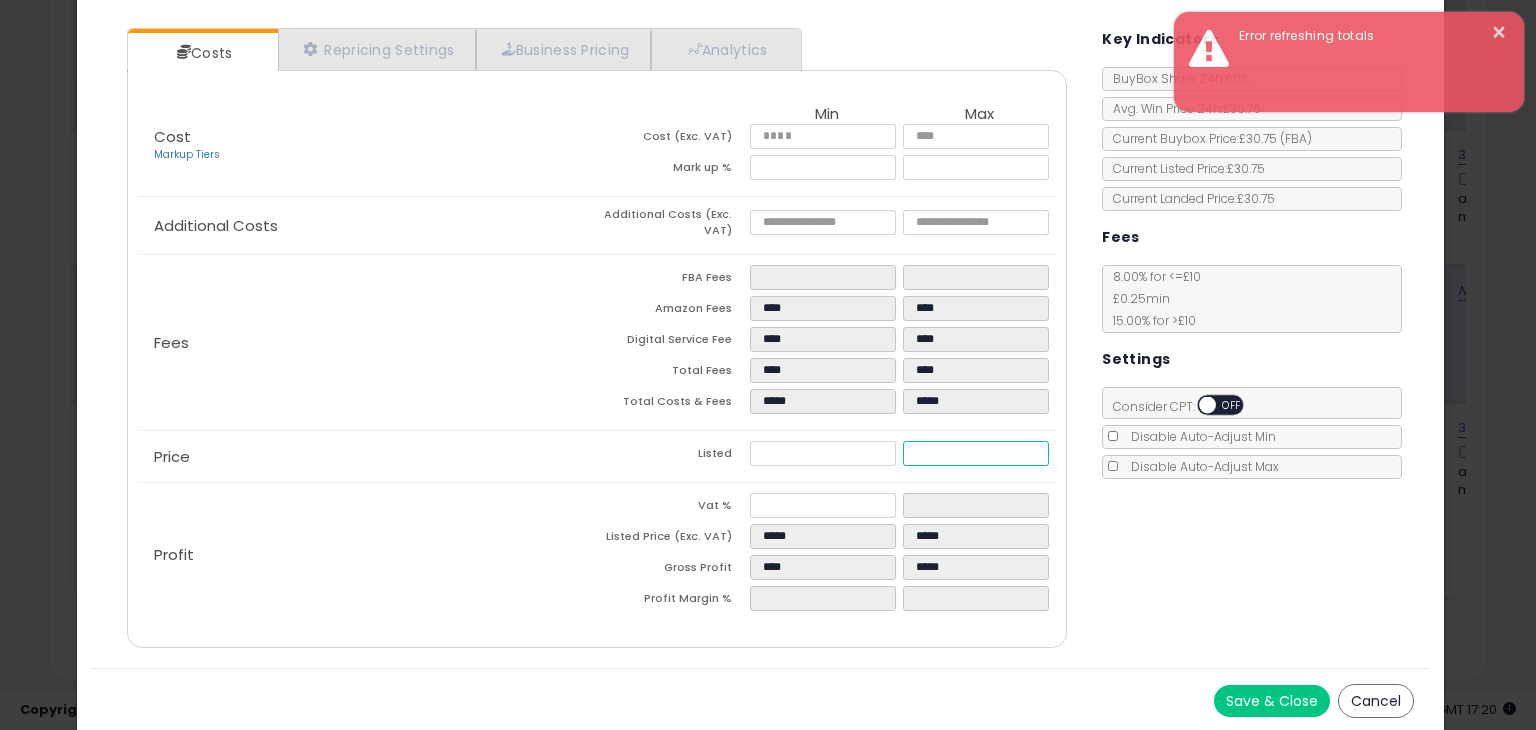 click on "*****" at bounding box center [975, 453] 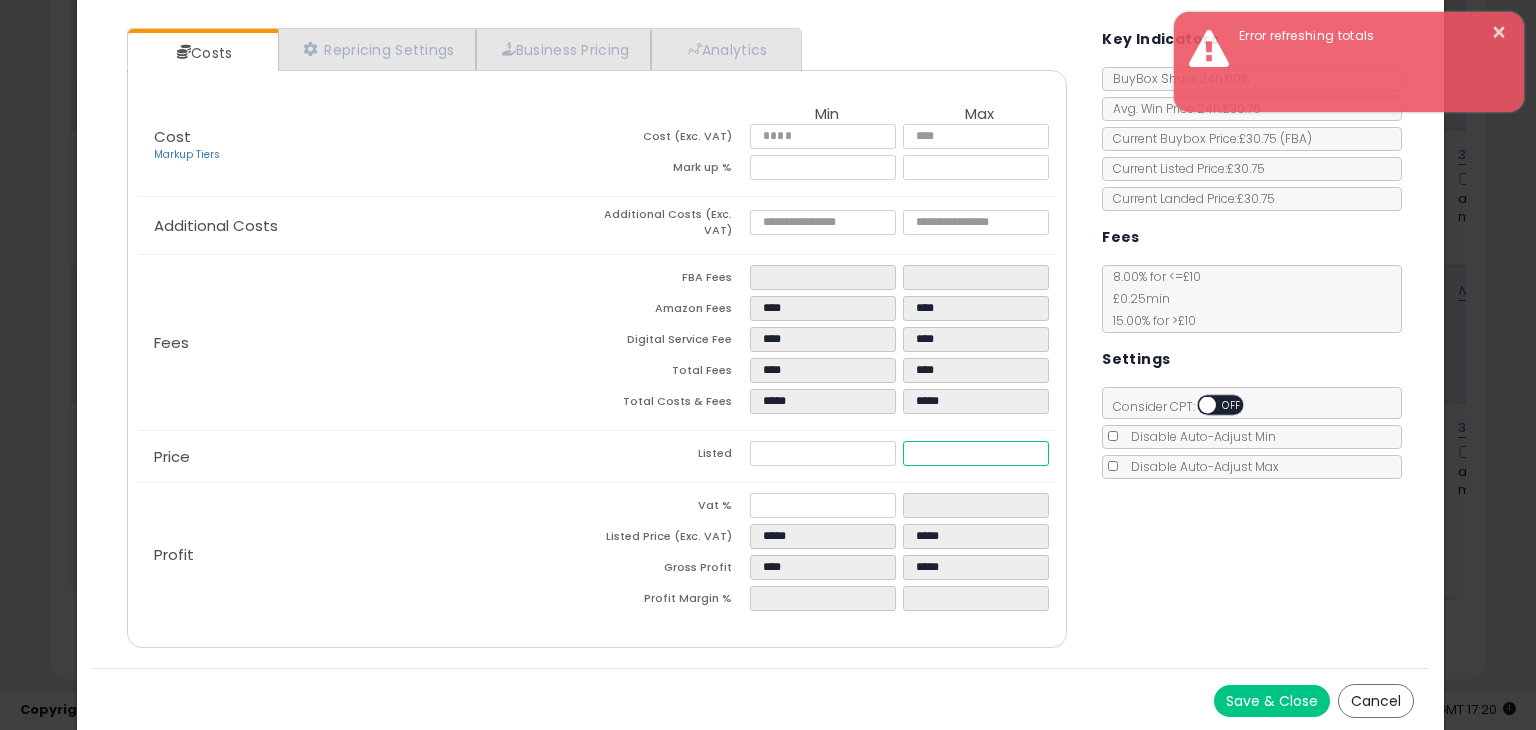 type on "****" 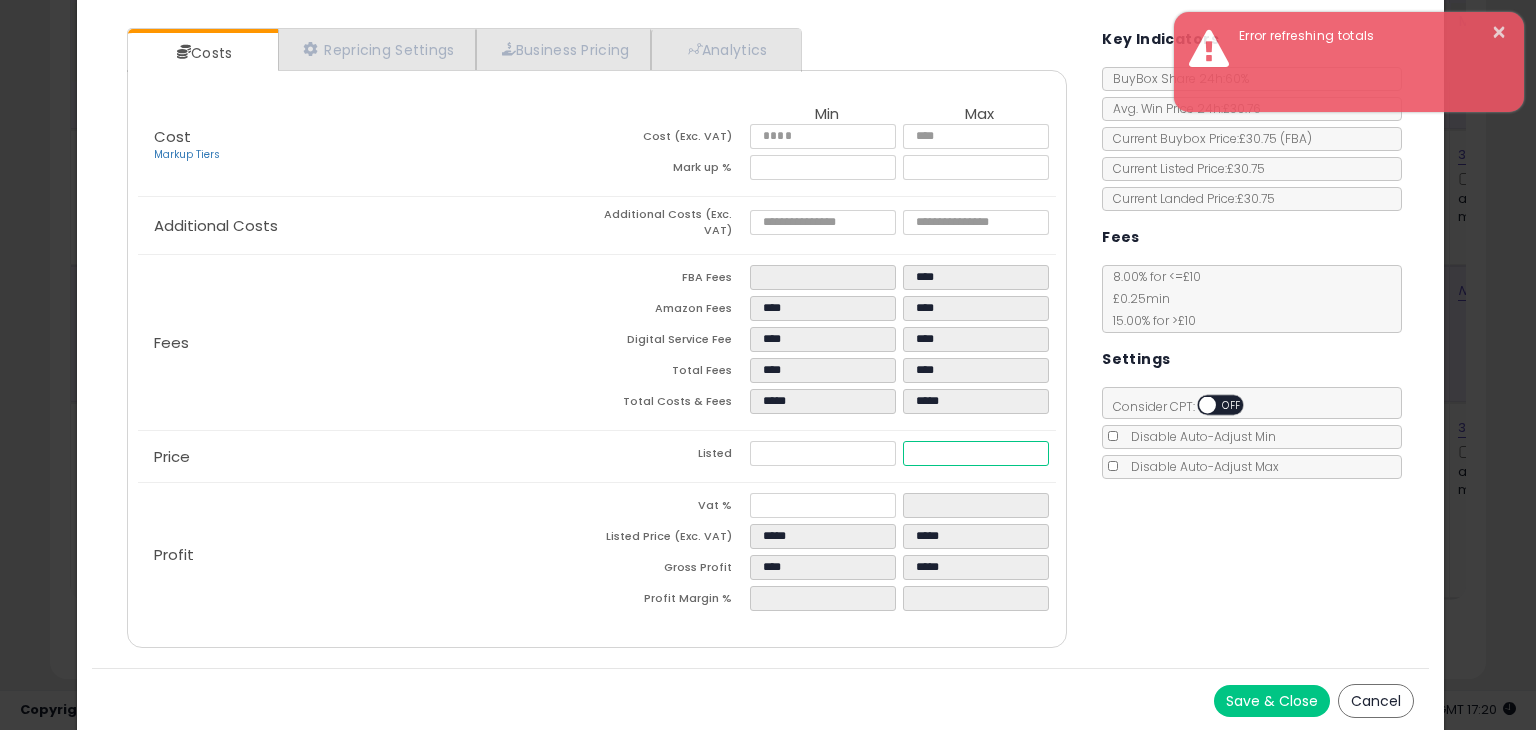 type on "****" 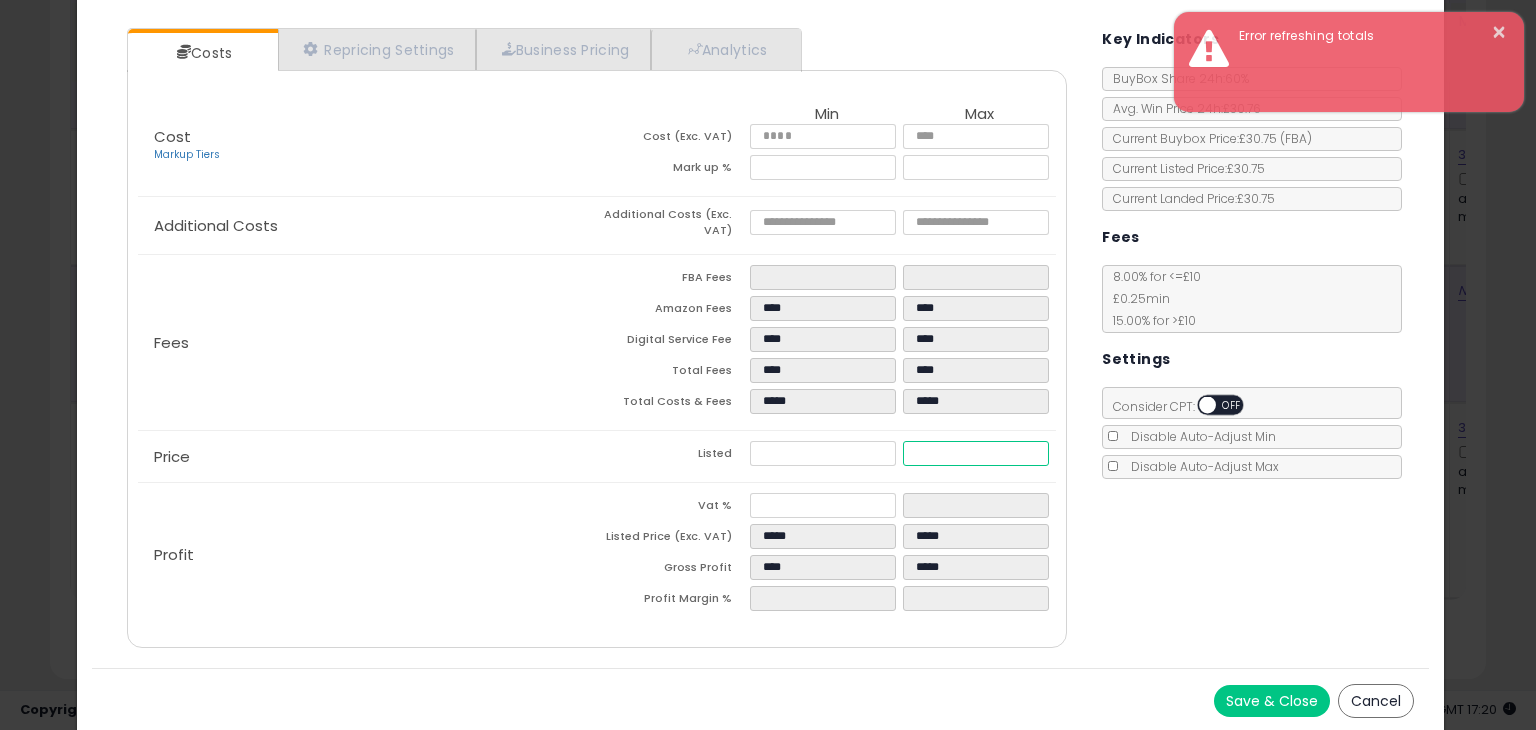 type on "****" 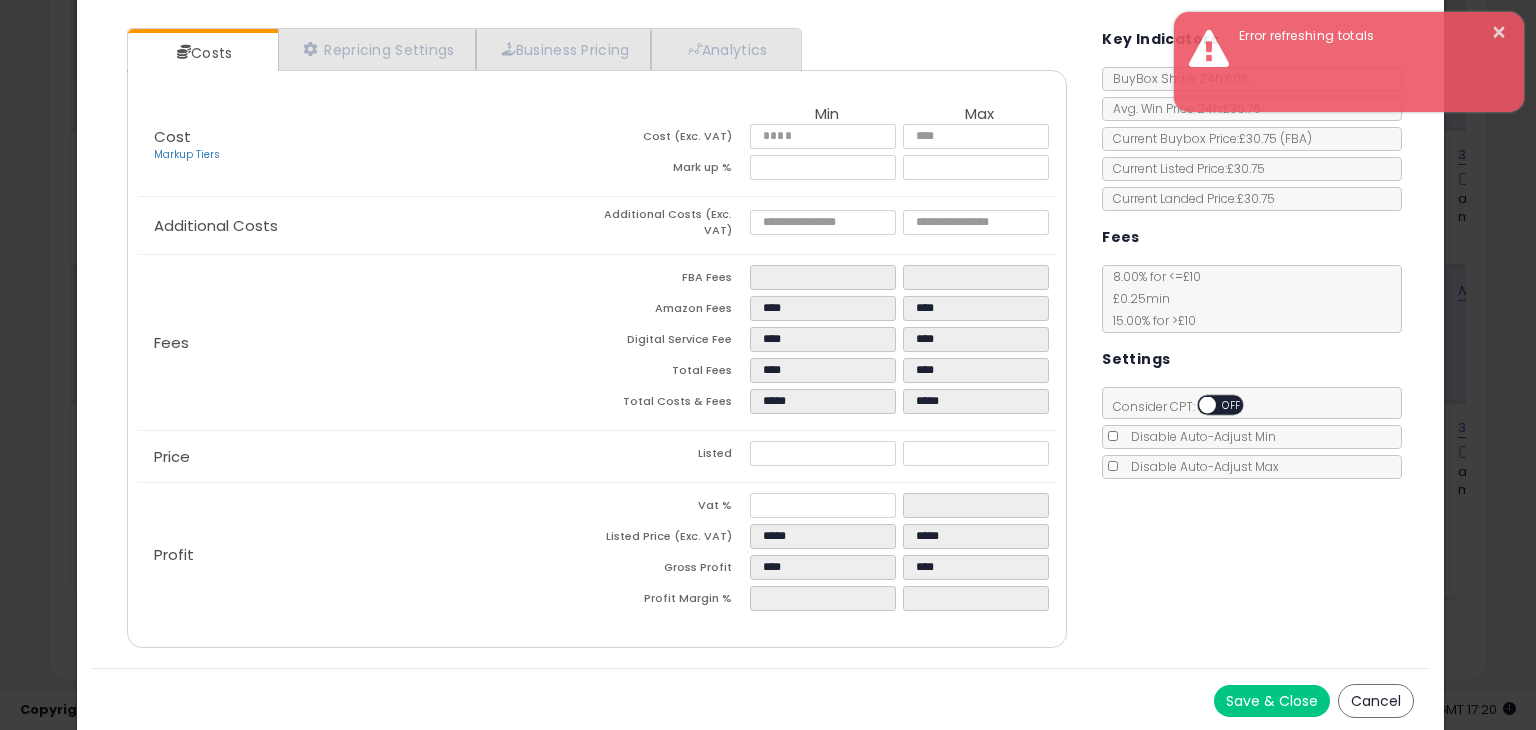 click on "Costs
Repricing Settings
Business Pricing
Analytics
Cost" at bounding box center [760, 340] 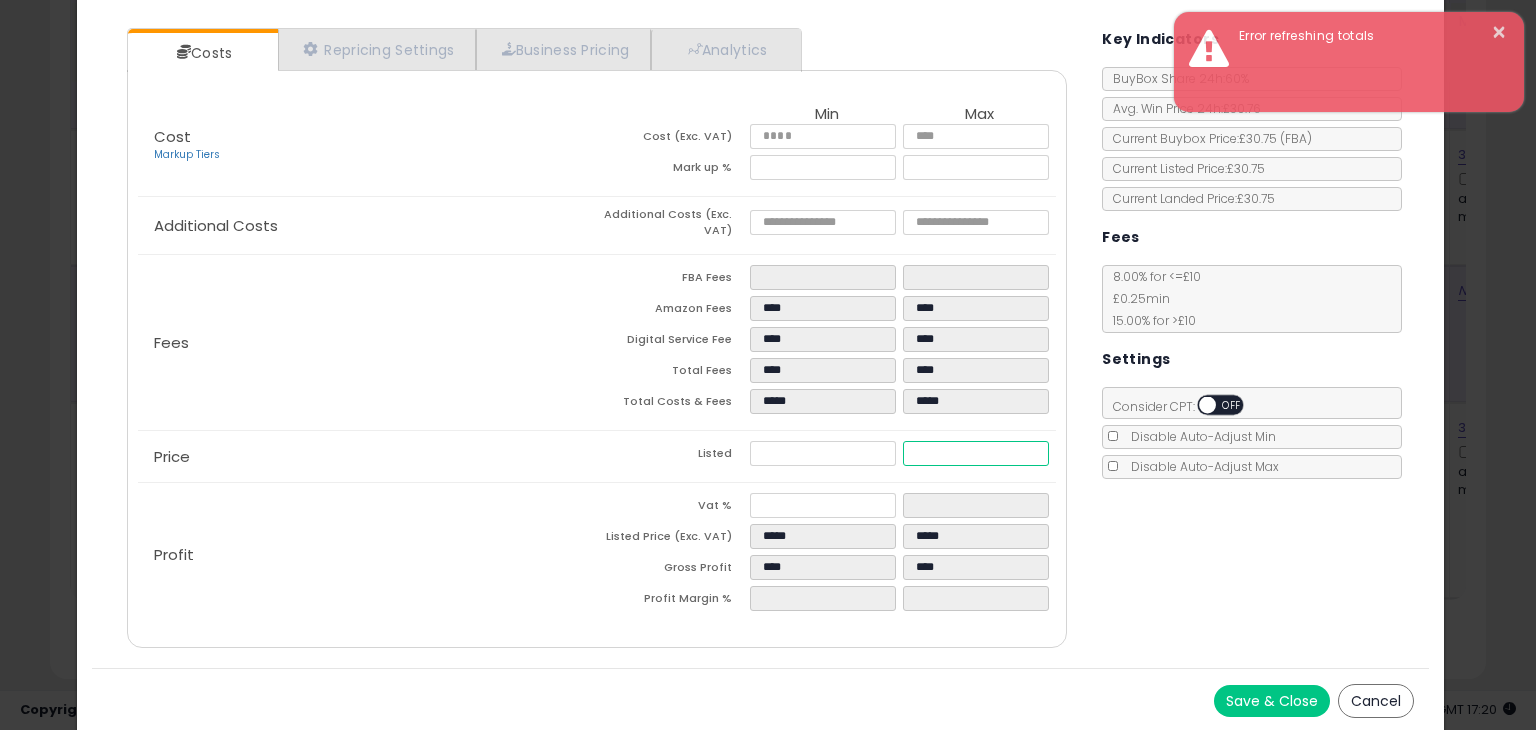 click on "*****" at bounding box center (975, 453) 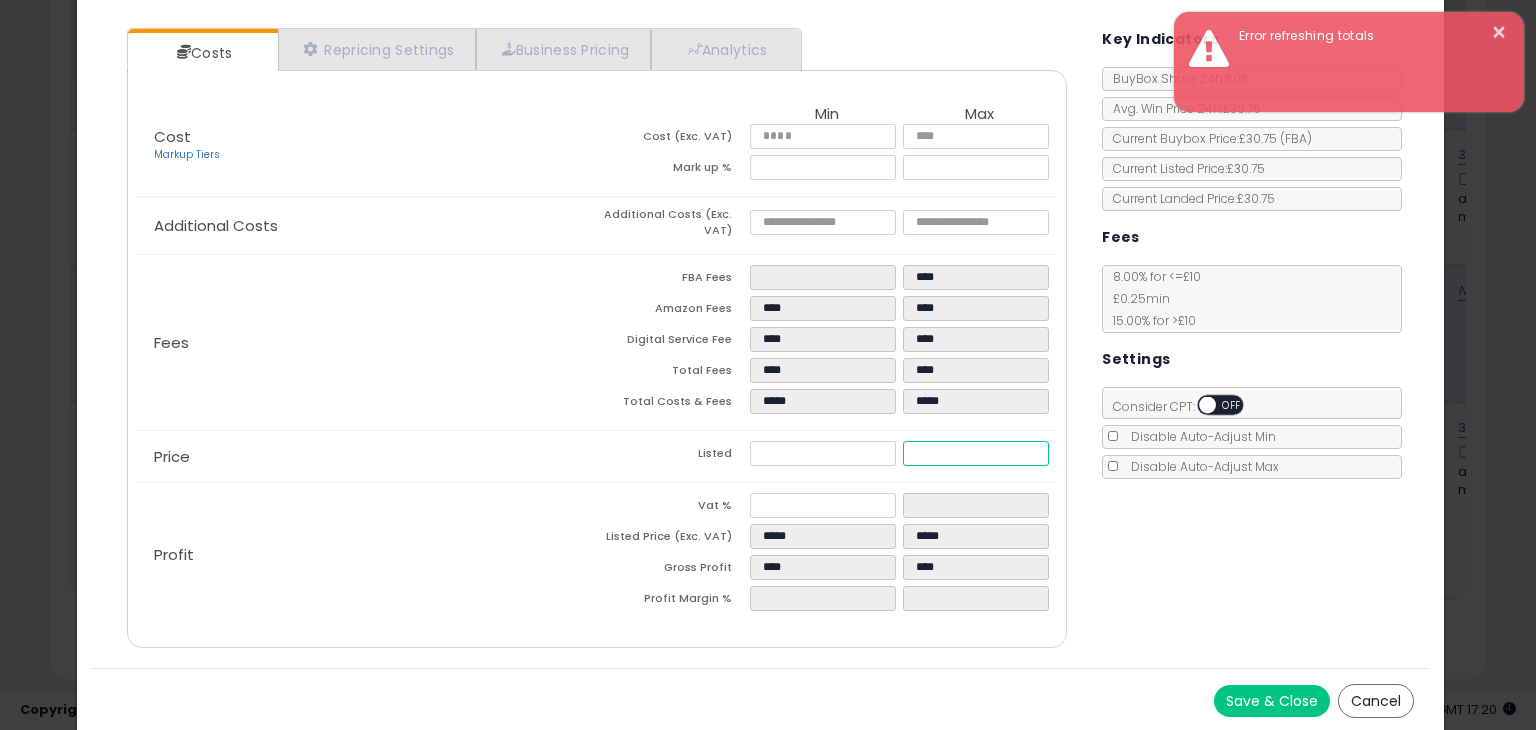 type on "****" 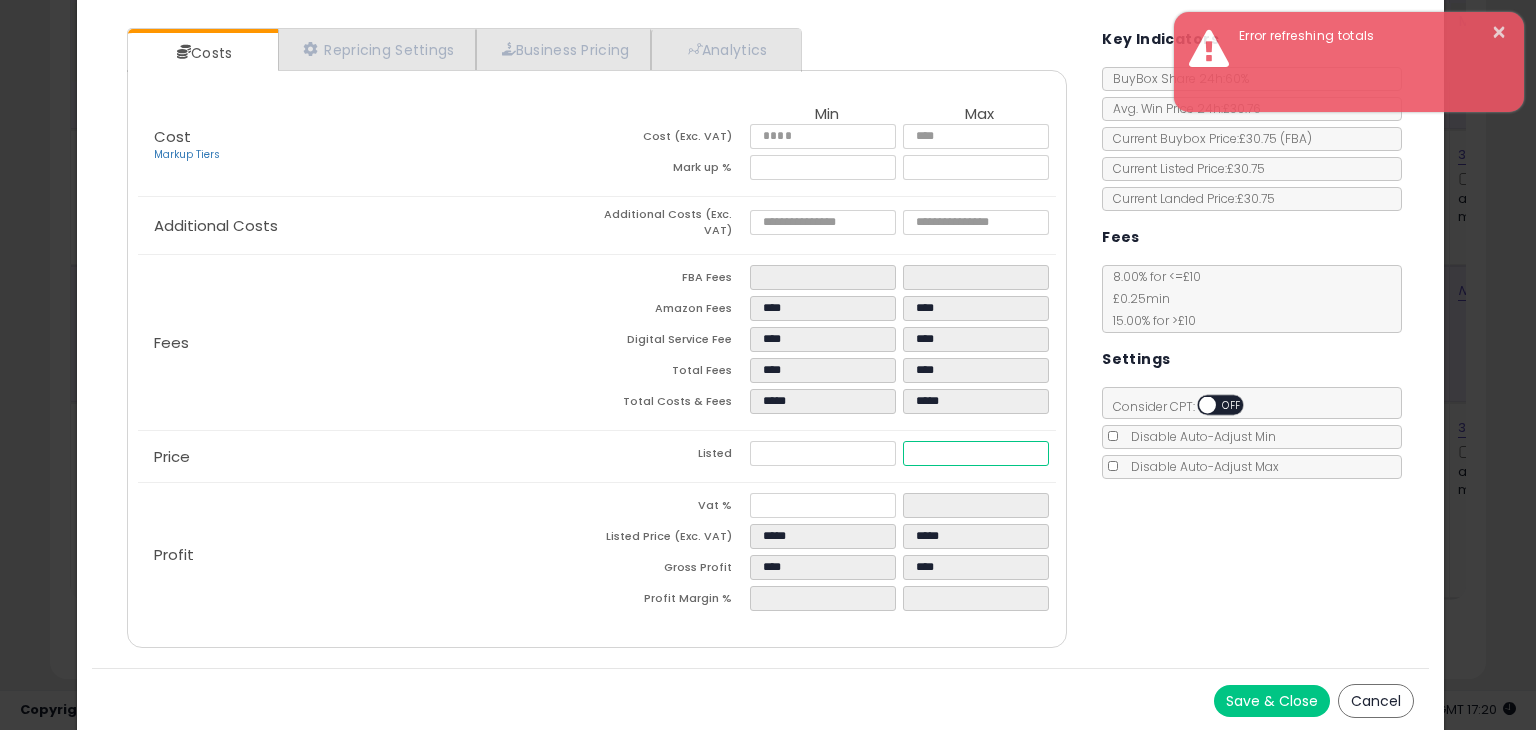 type on "****" 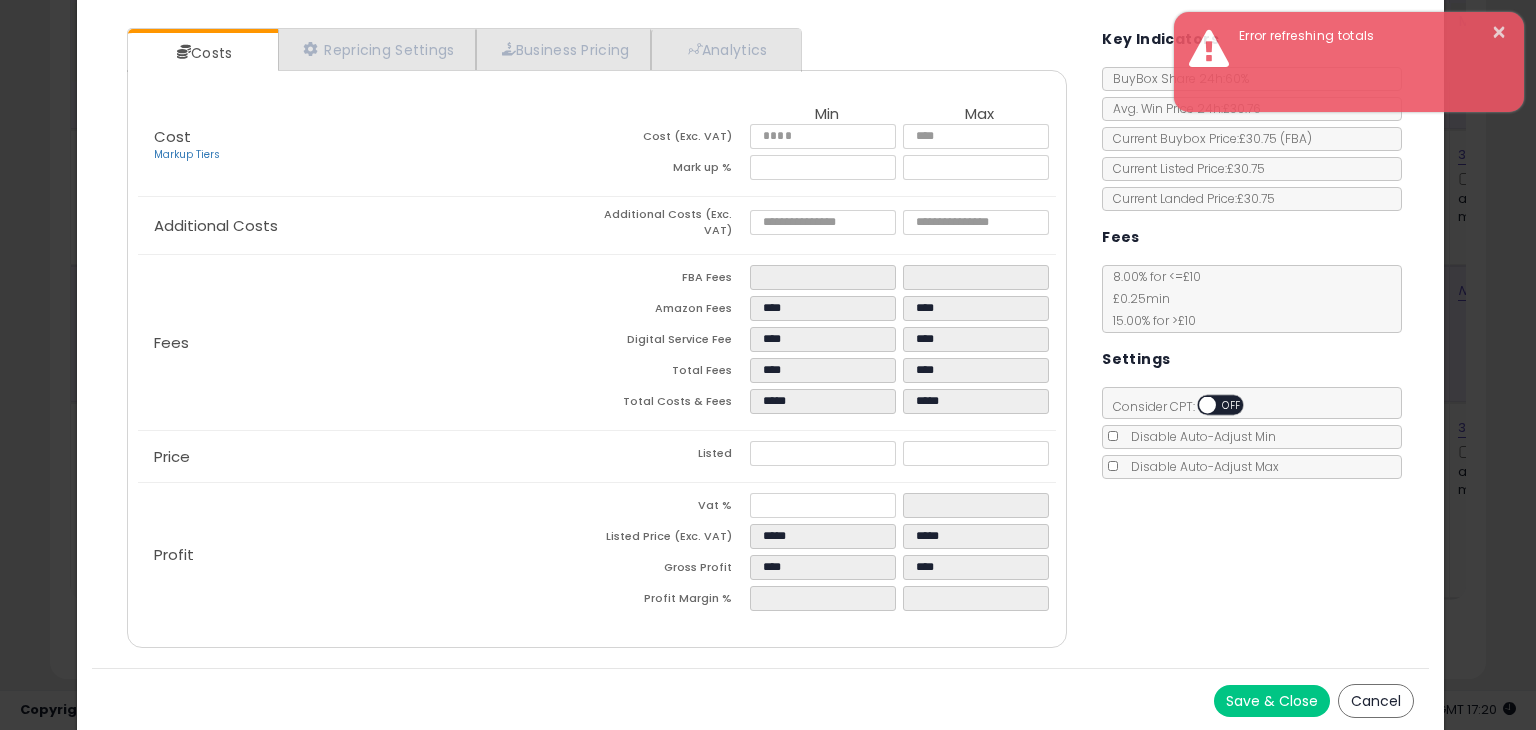 click on "Save & Close" at bounding box center (1272, 701) 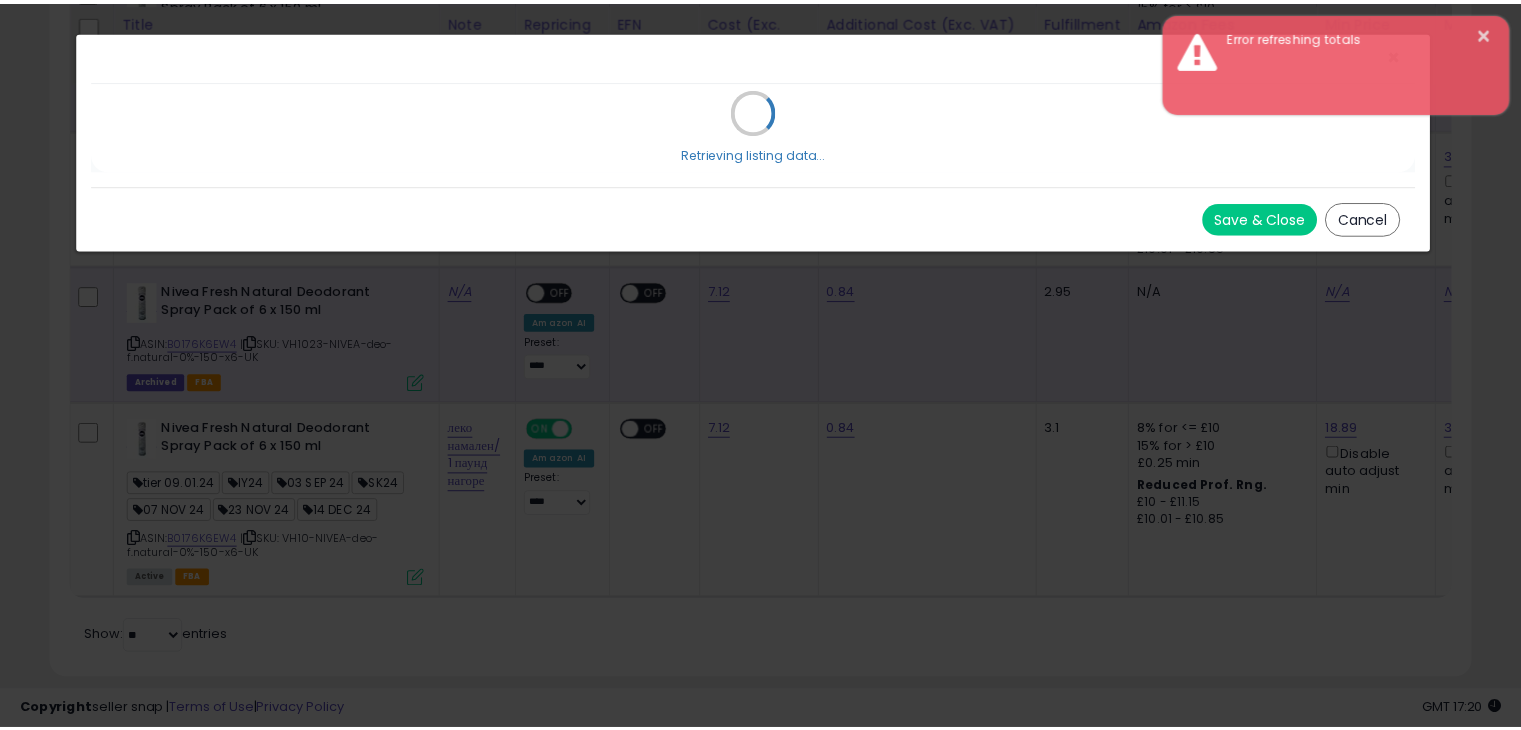 scroll, scrollTop: 0, scrollLeft: 0, axis: both 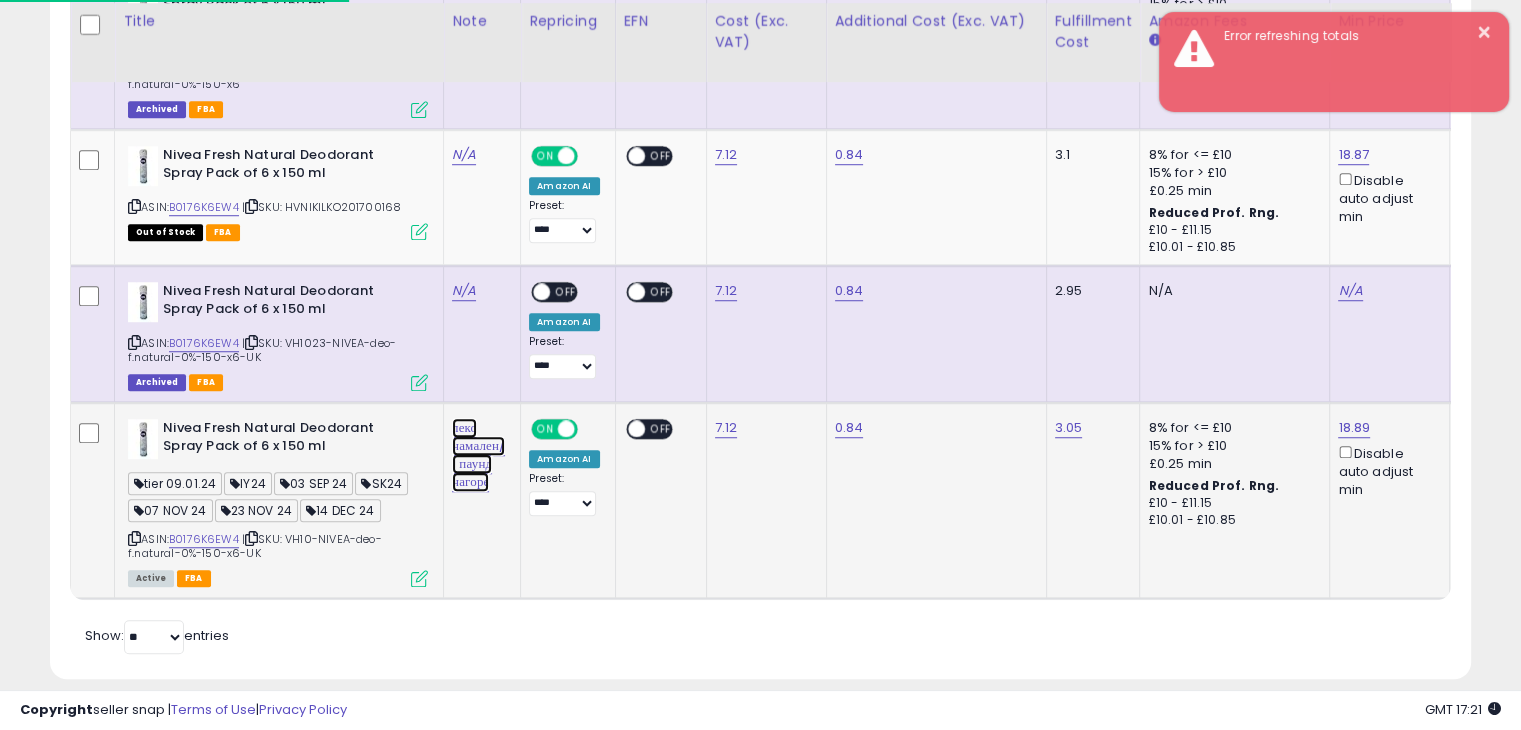 click on "леко намален/ 1 паунд нагоре" at bounding box center [464, -14] 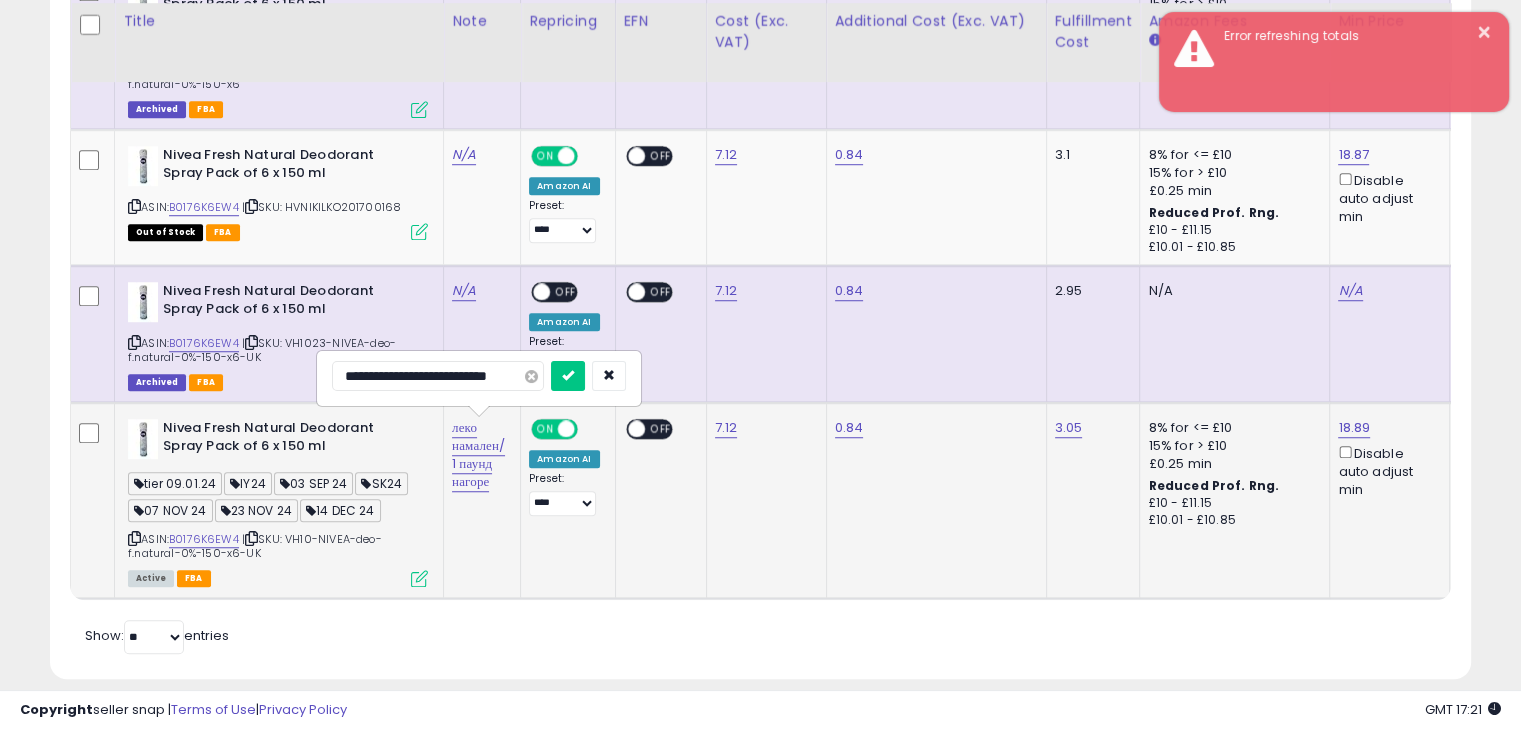click at bounding box center (531, 376) 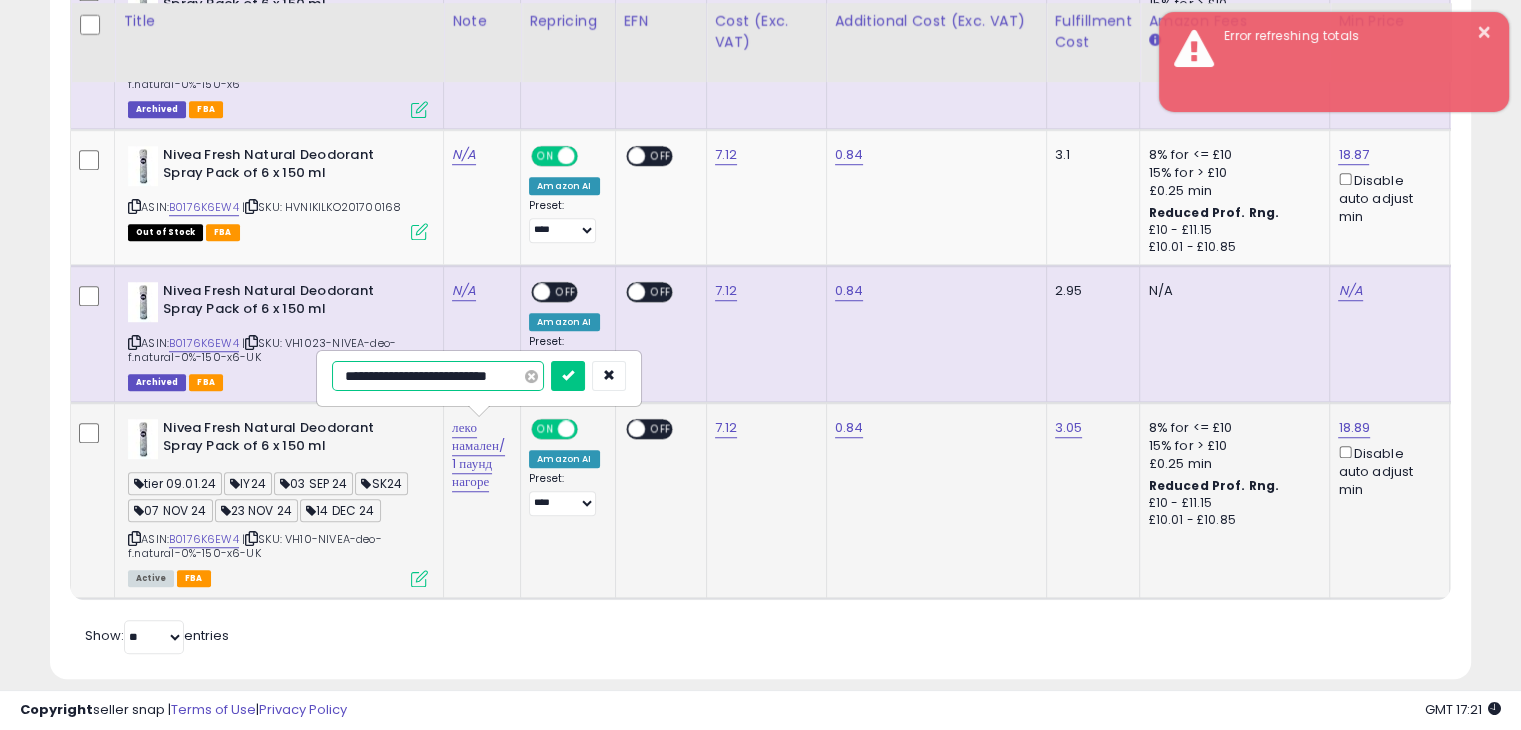 type 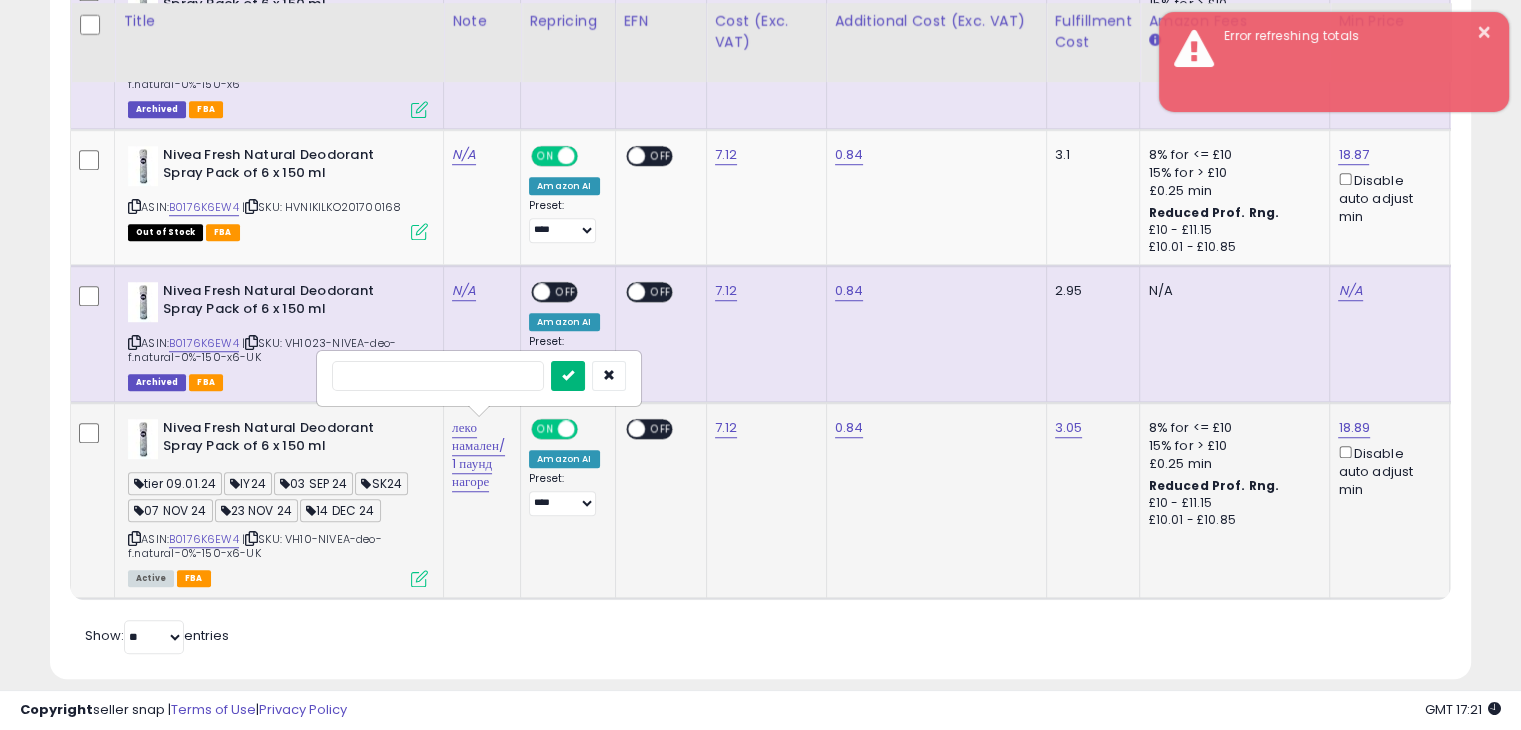 click at bounding box center [568, 376] 